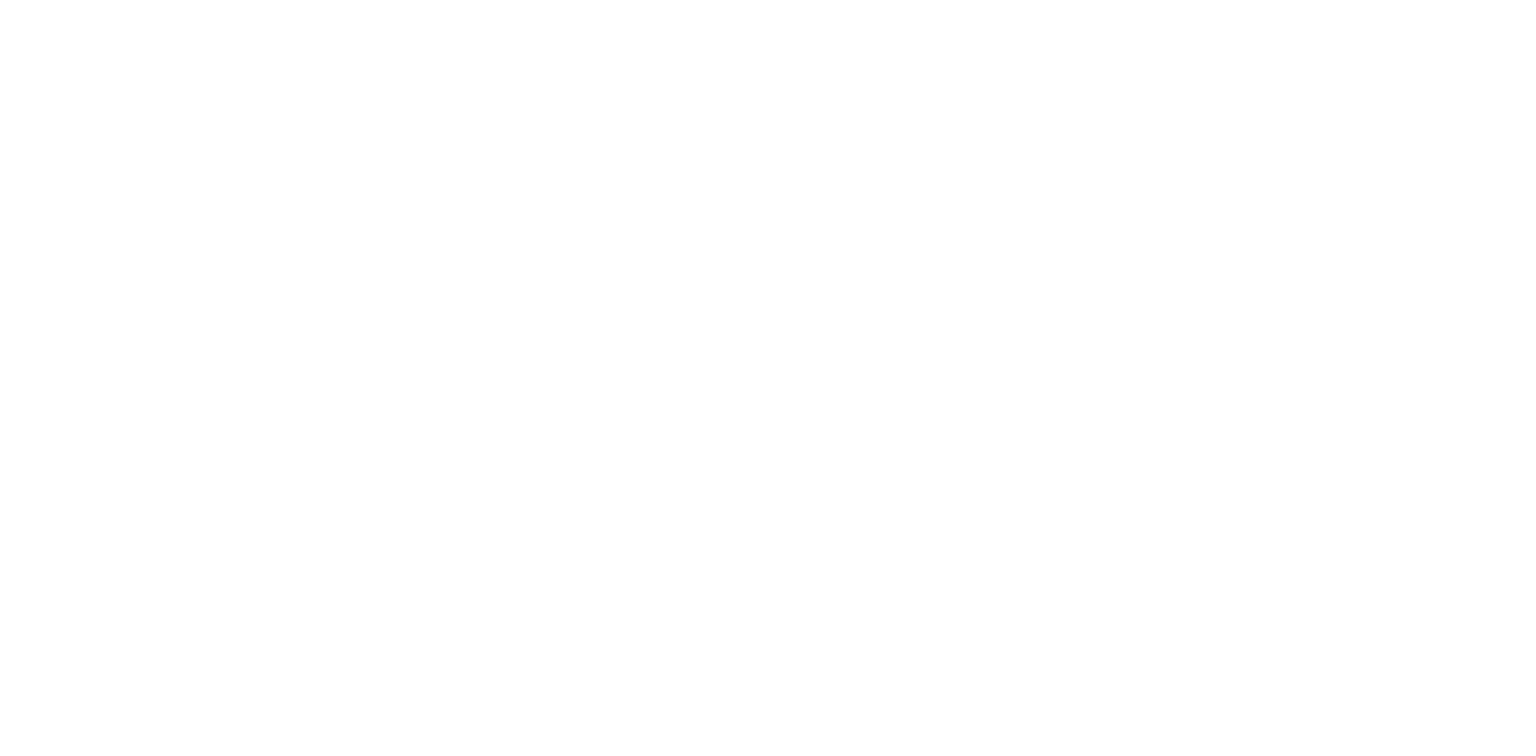 scroll, scrollTop: 0, scrollLeft: 0, axis: both 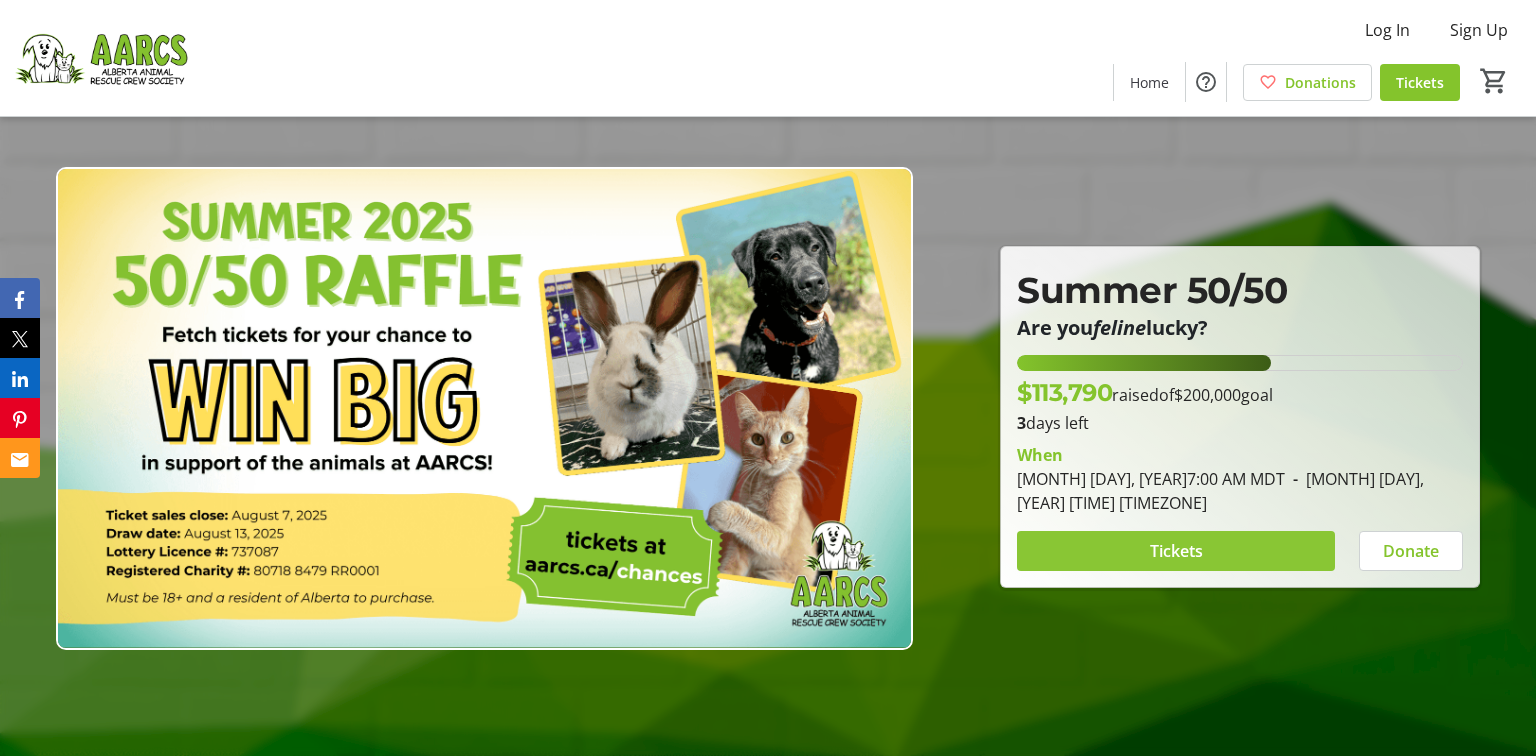 click on "Tickets" at bounding box center [1176, 551] 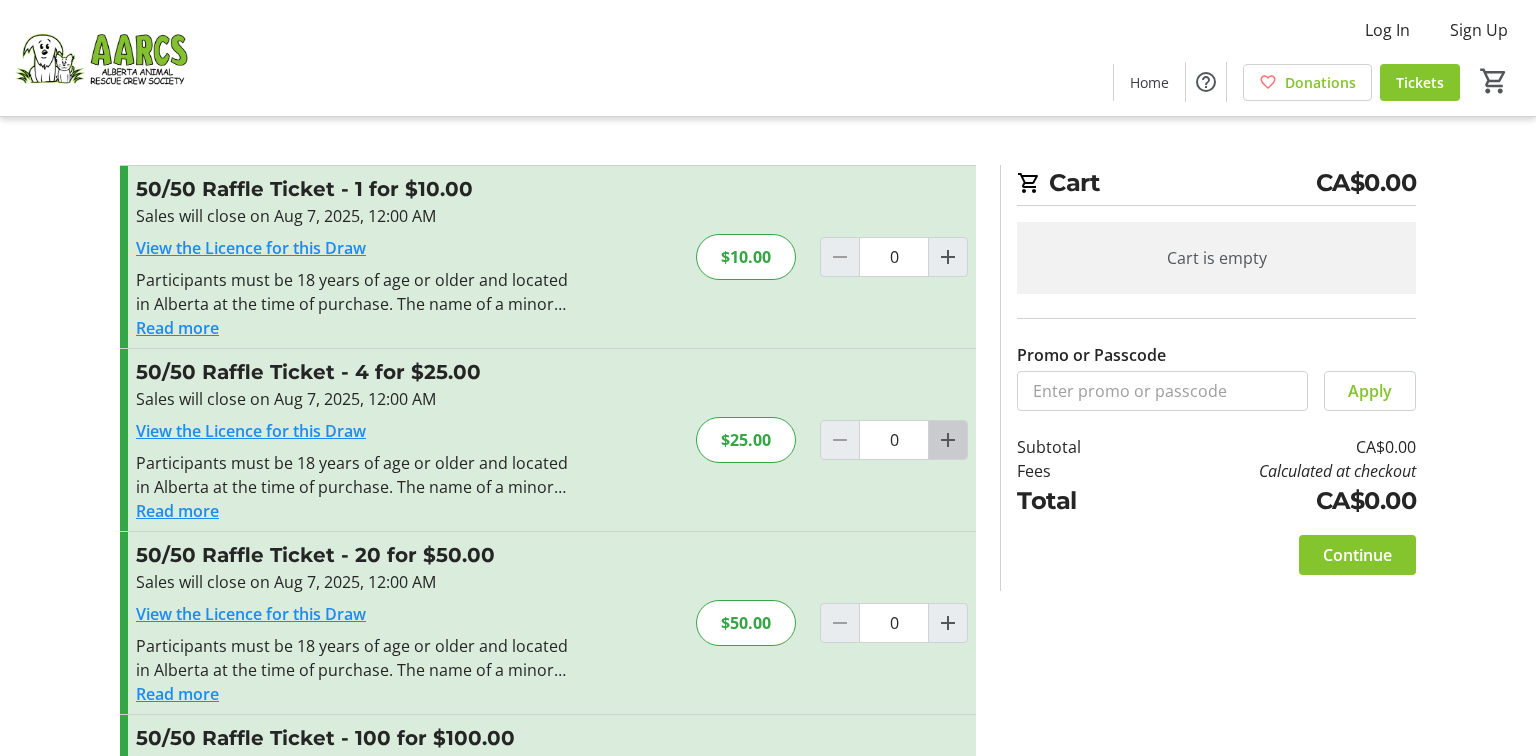 click 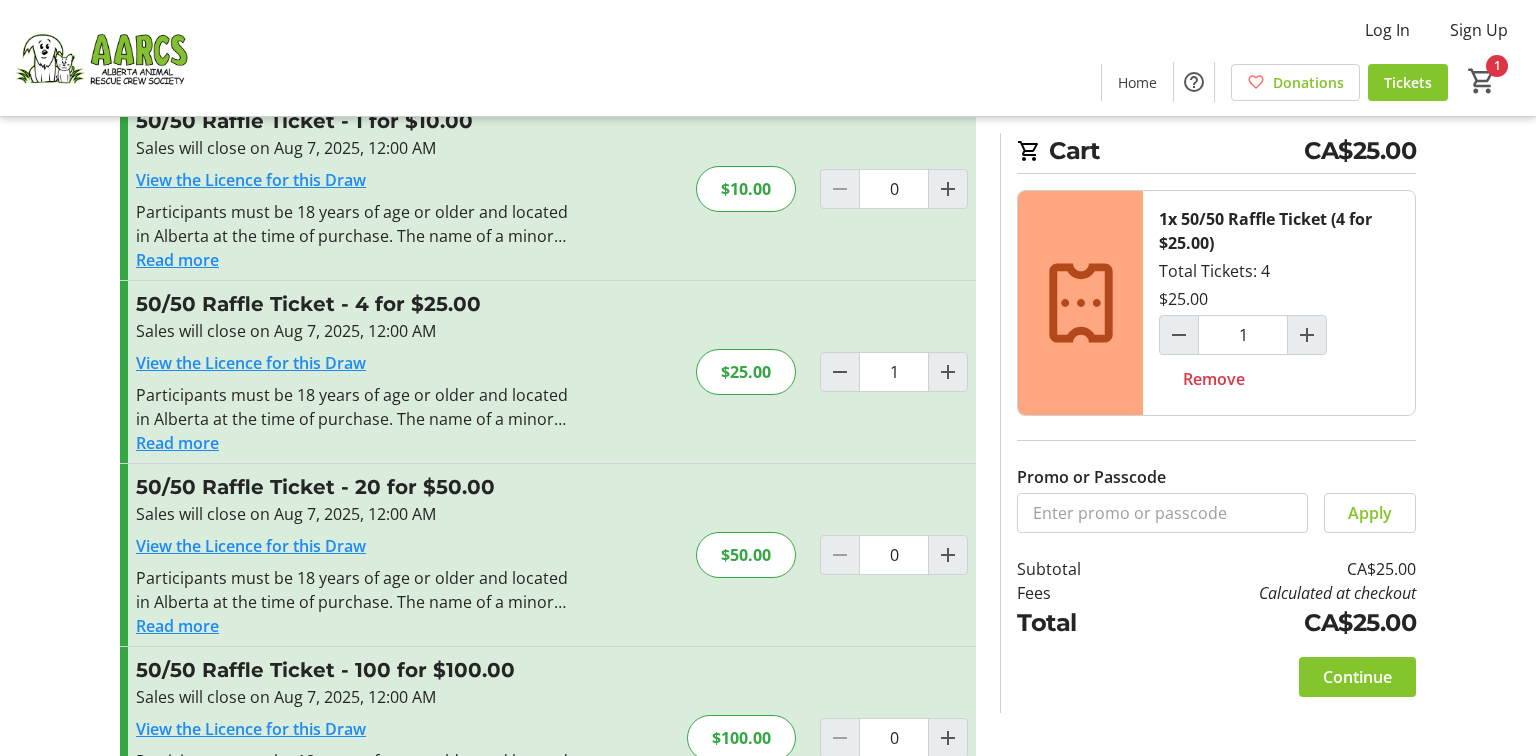 scroll, scrollTop: 72, scrollLeft: 0, axis: vertical 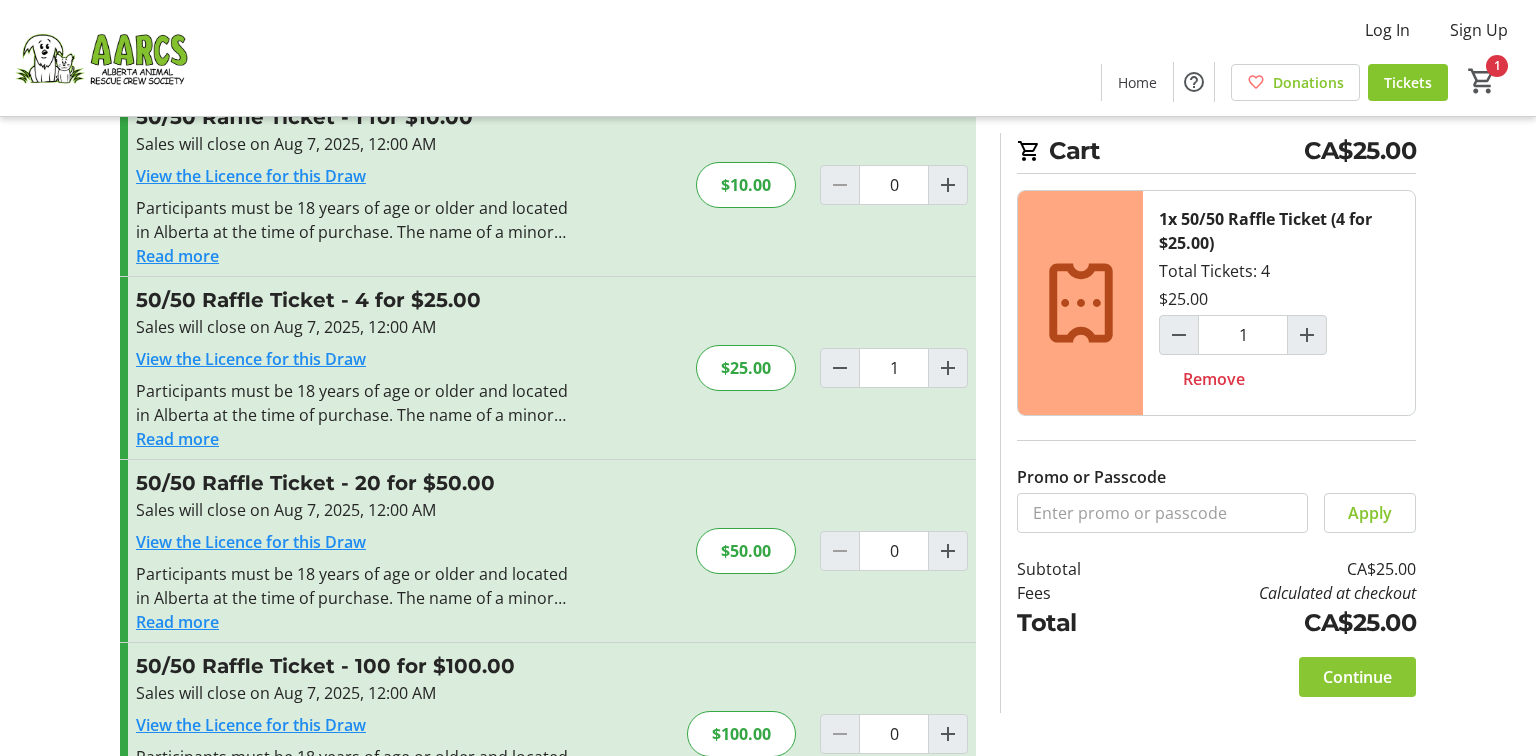 click on "Continue" 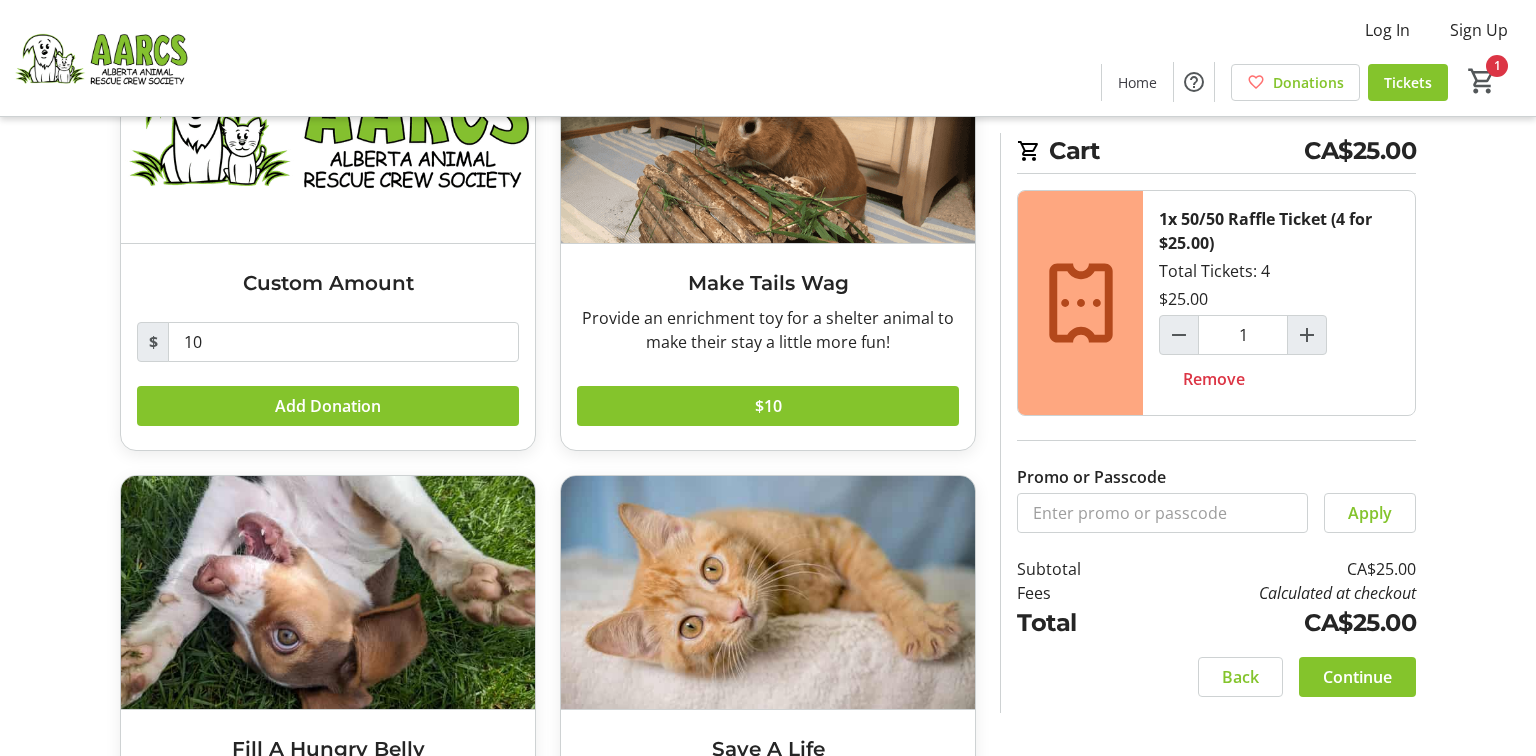scroll, scrollTop: 216, scrollLeft: 0, axis: vertical 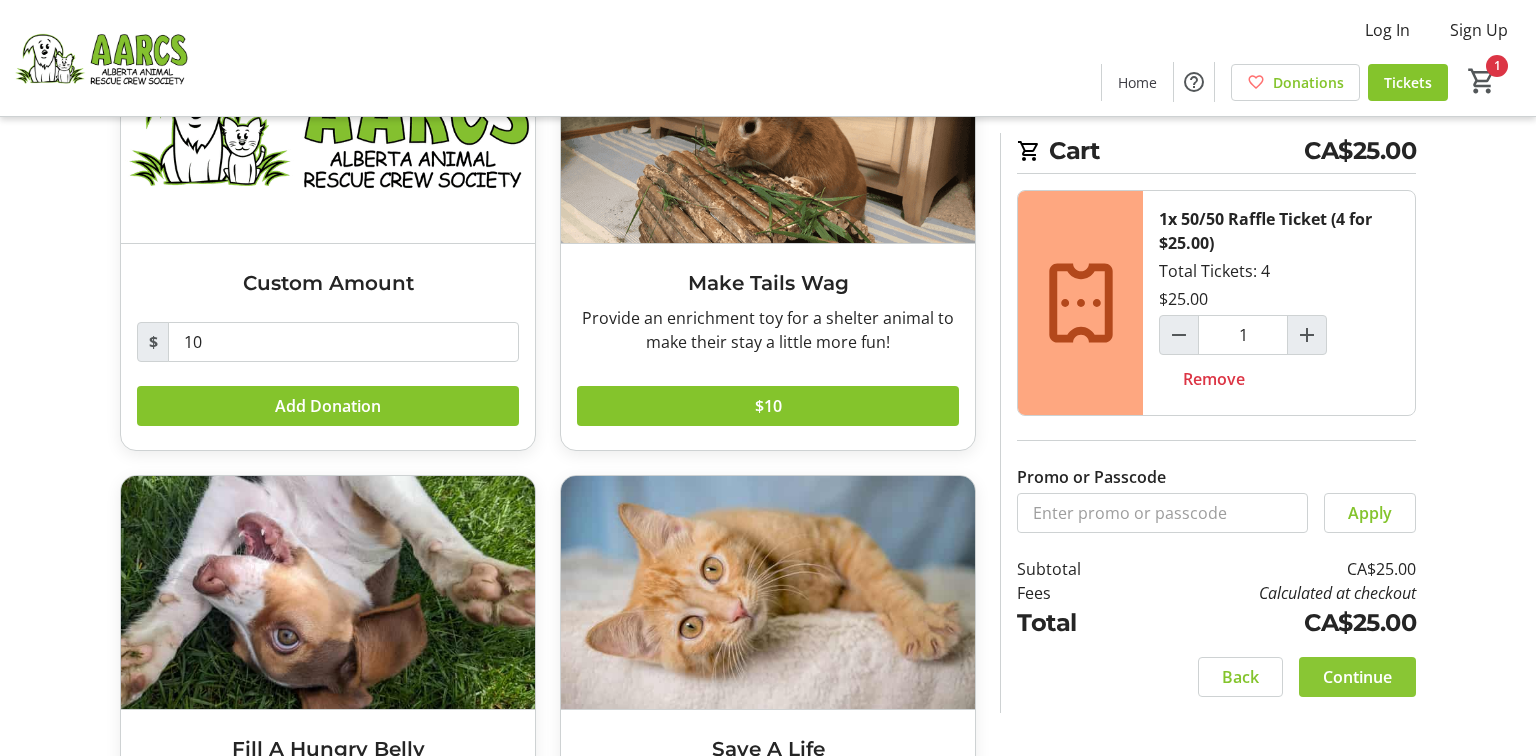 click on "Continue" 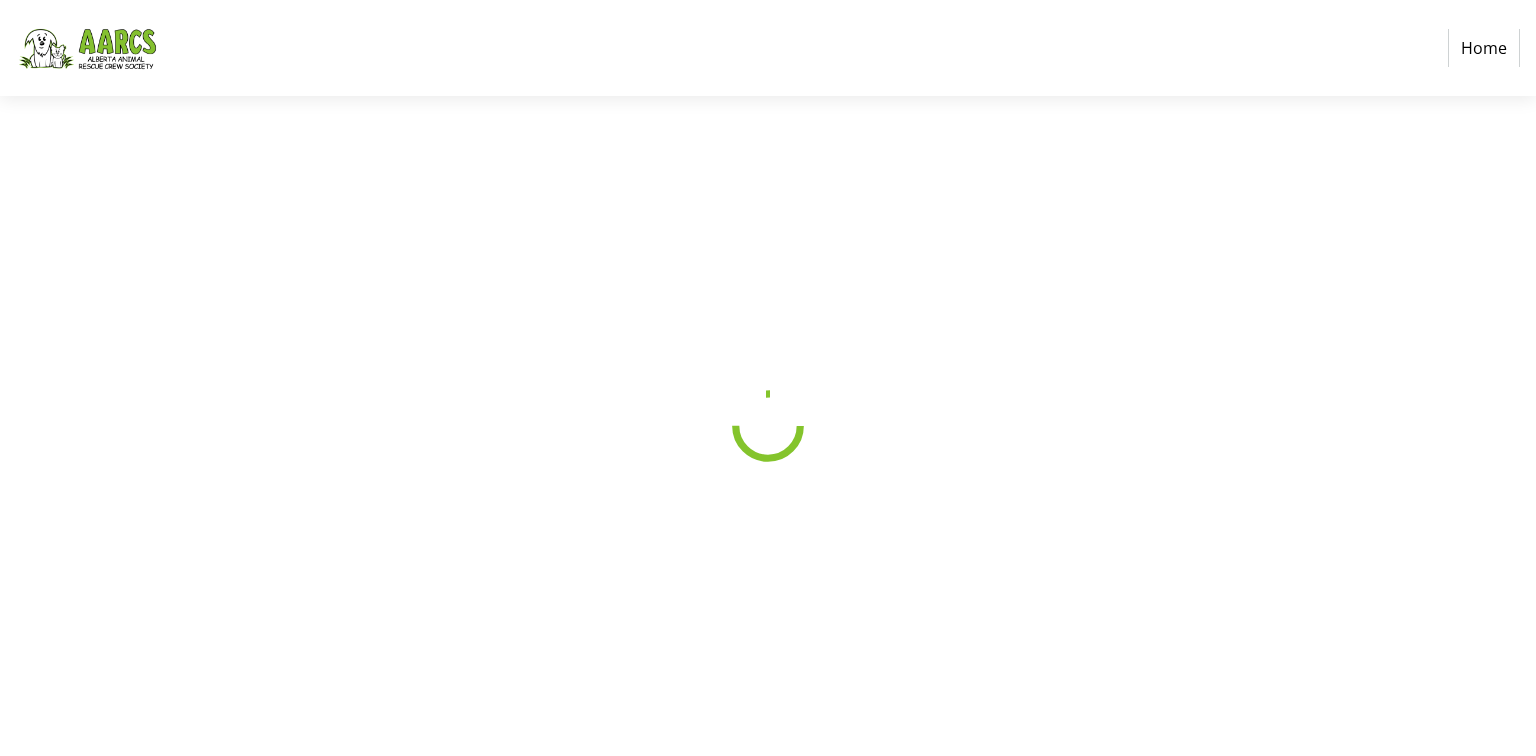 scroll, scrollTop: 0, scrollLeft: 0, axis: both 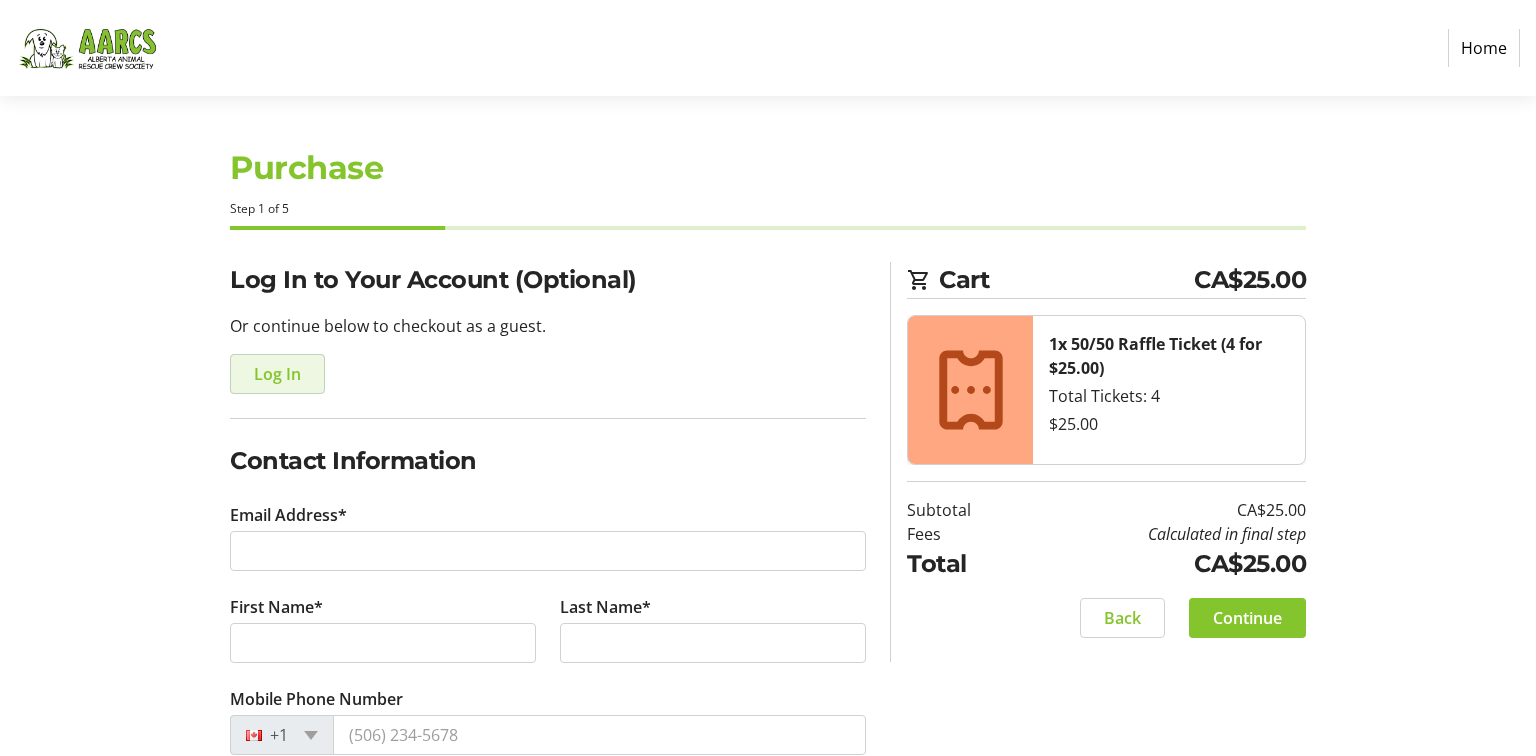 click on "Log In" 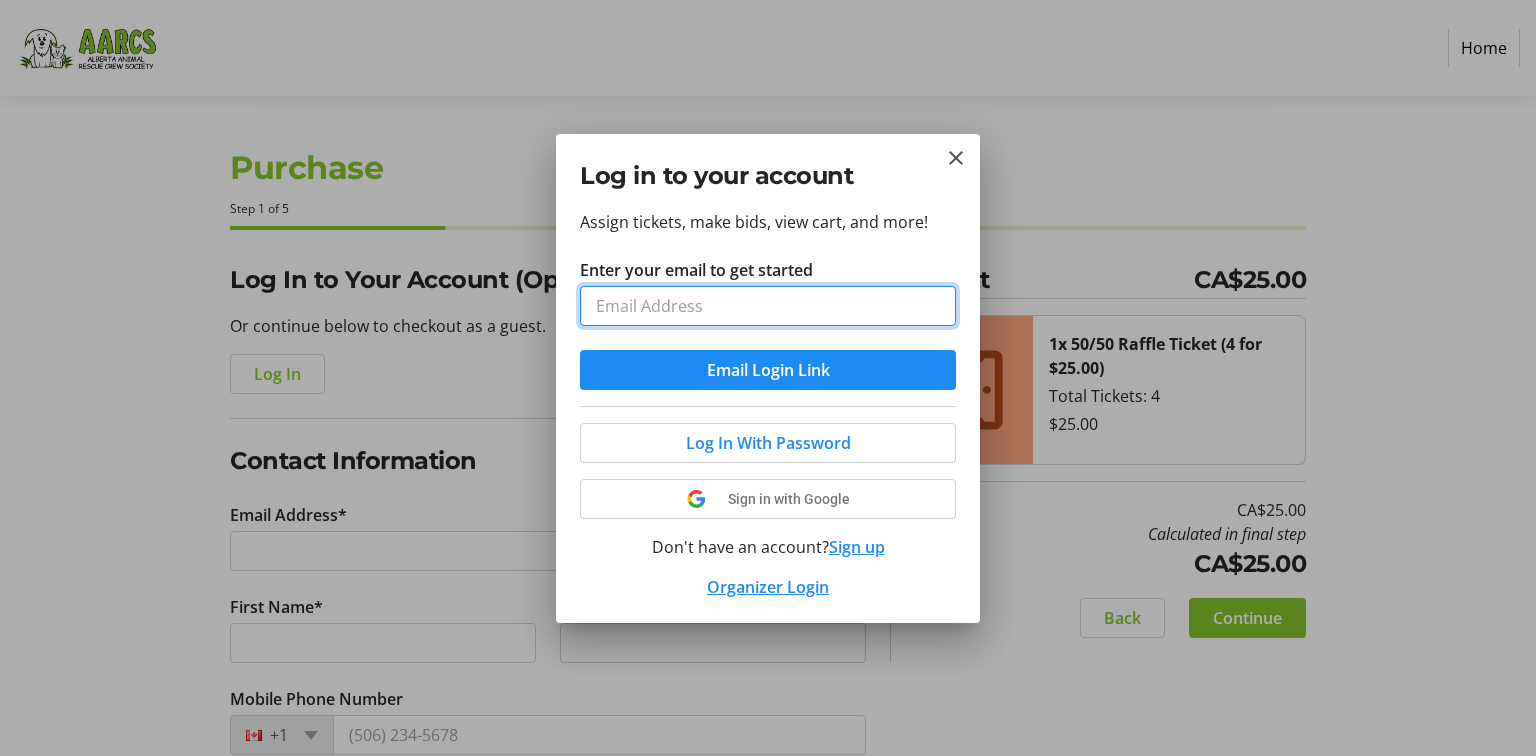 click on "Enter your email to get started" at bounding box center [768, 306] 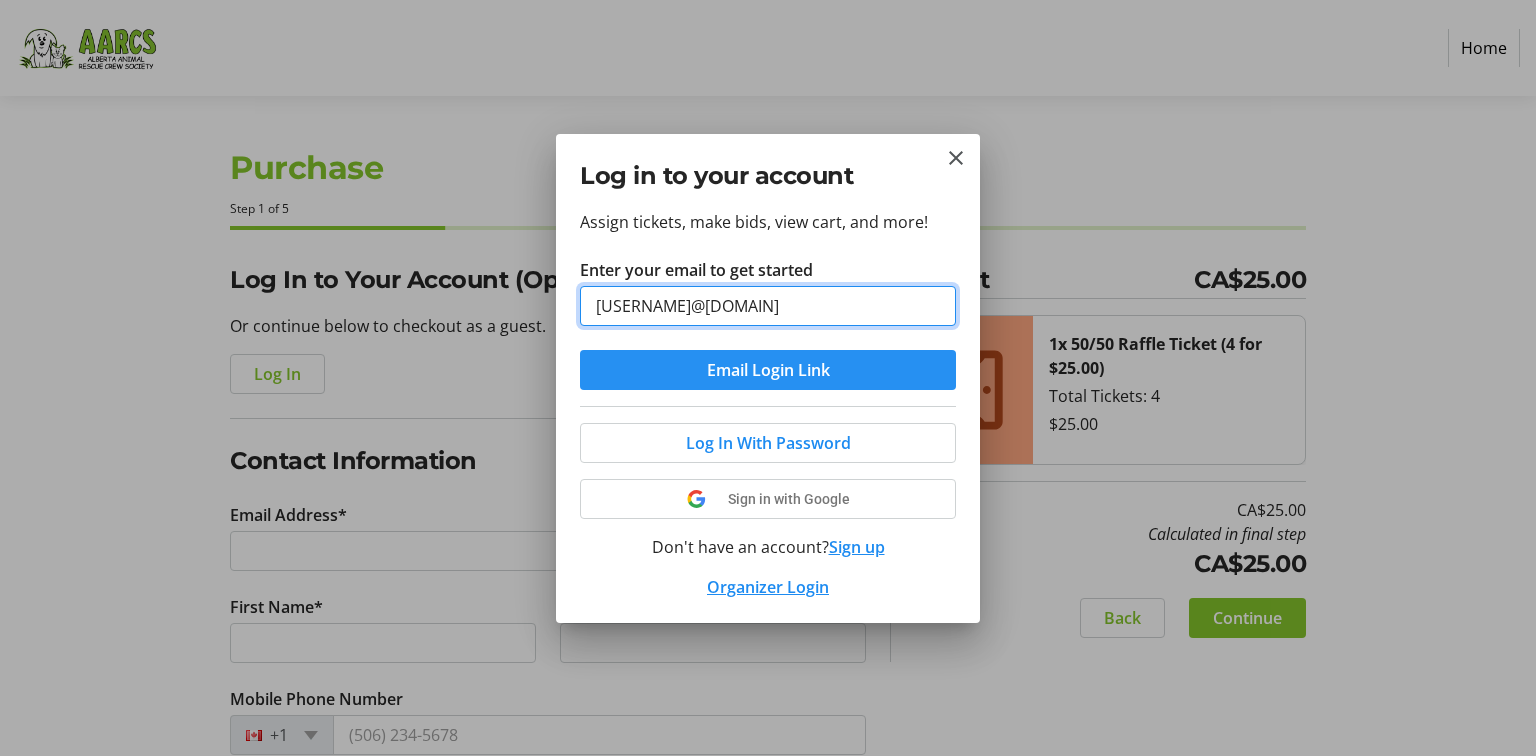 type on "[USERNAME]@[DOMAIN]" 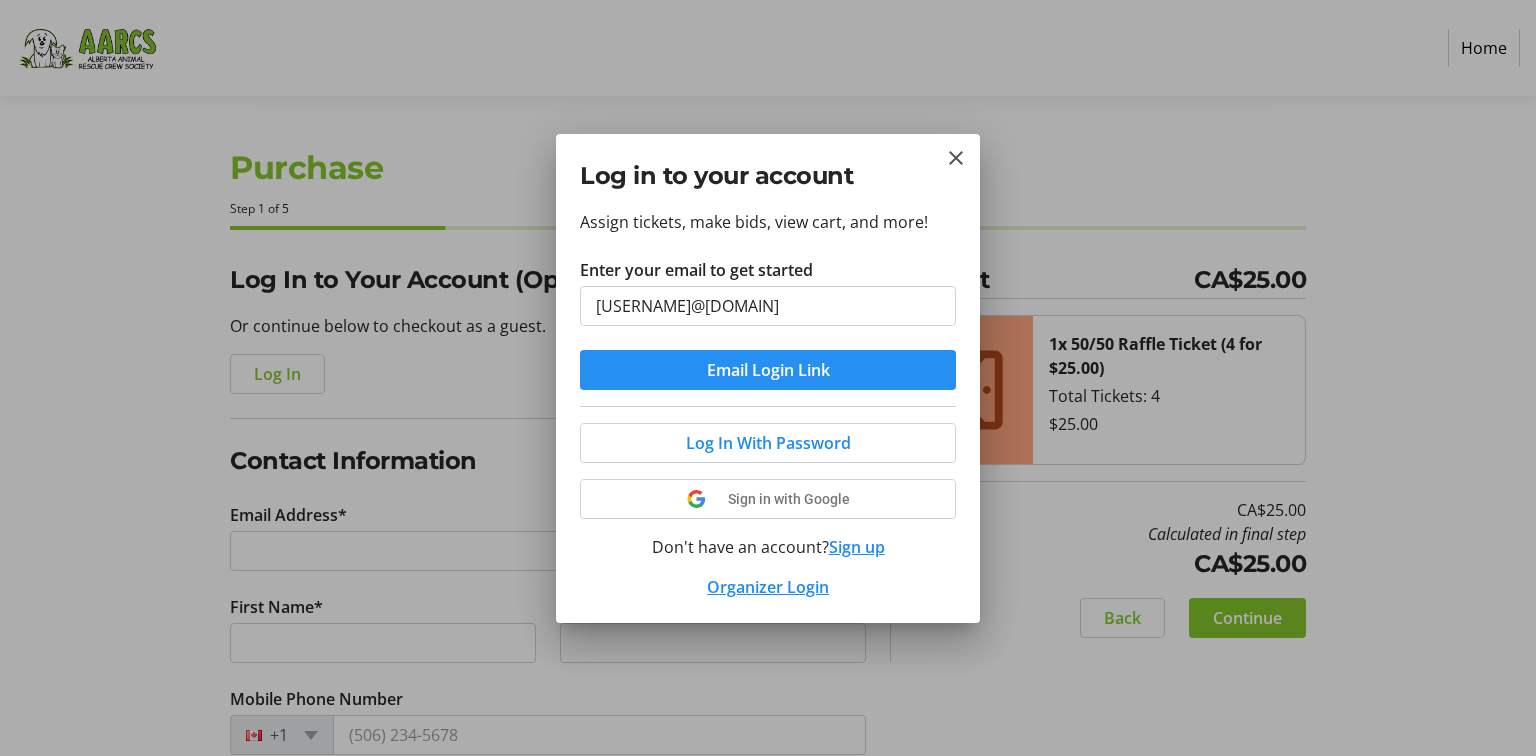 click on "Email Login Link" at bounding box center (768, 370) 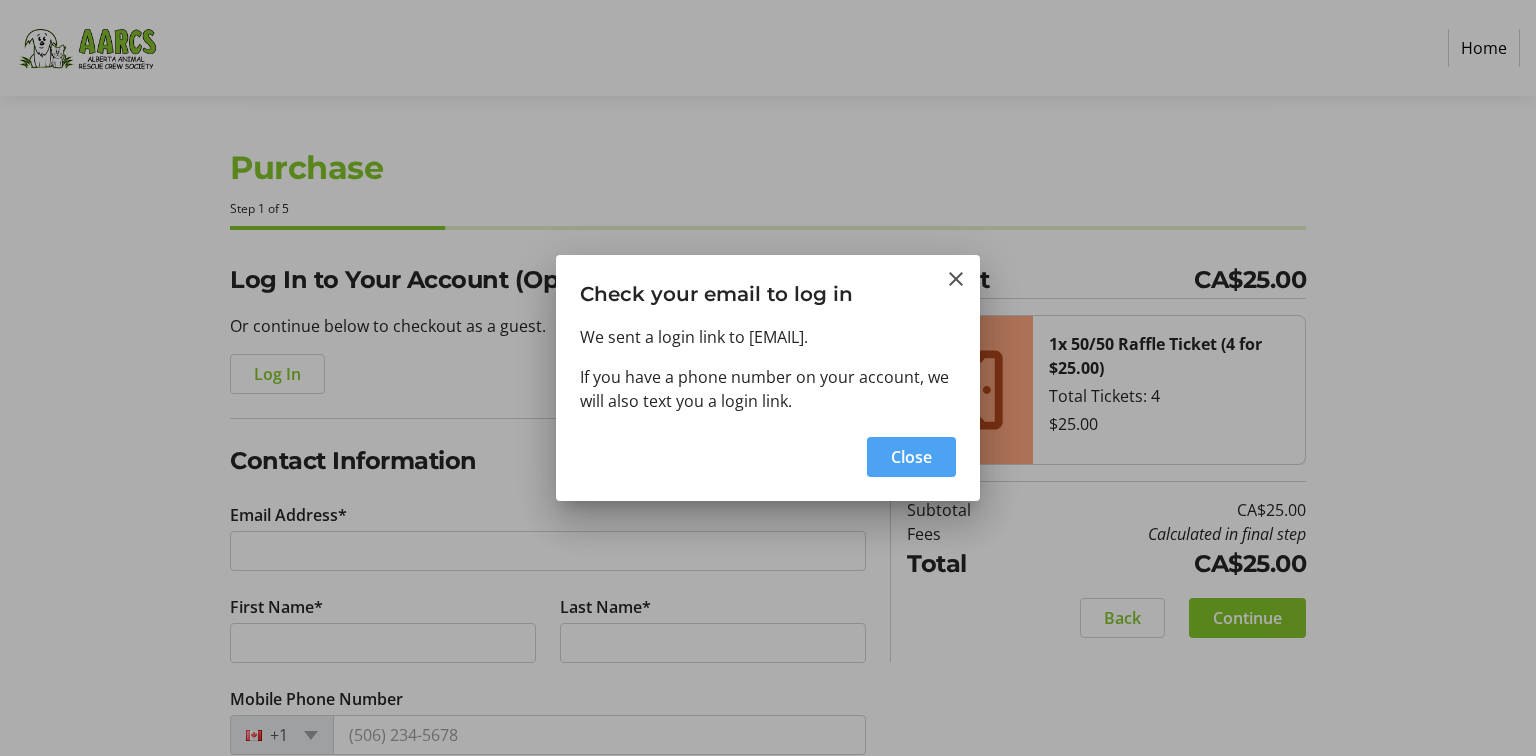 click on "Close" at bounding box center [911, 457] 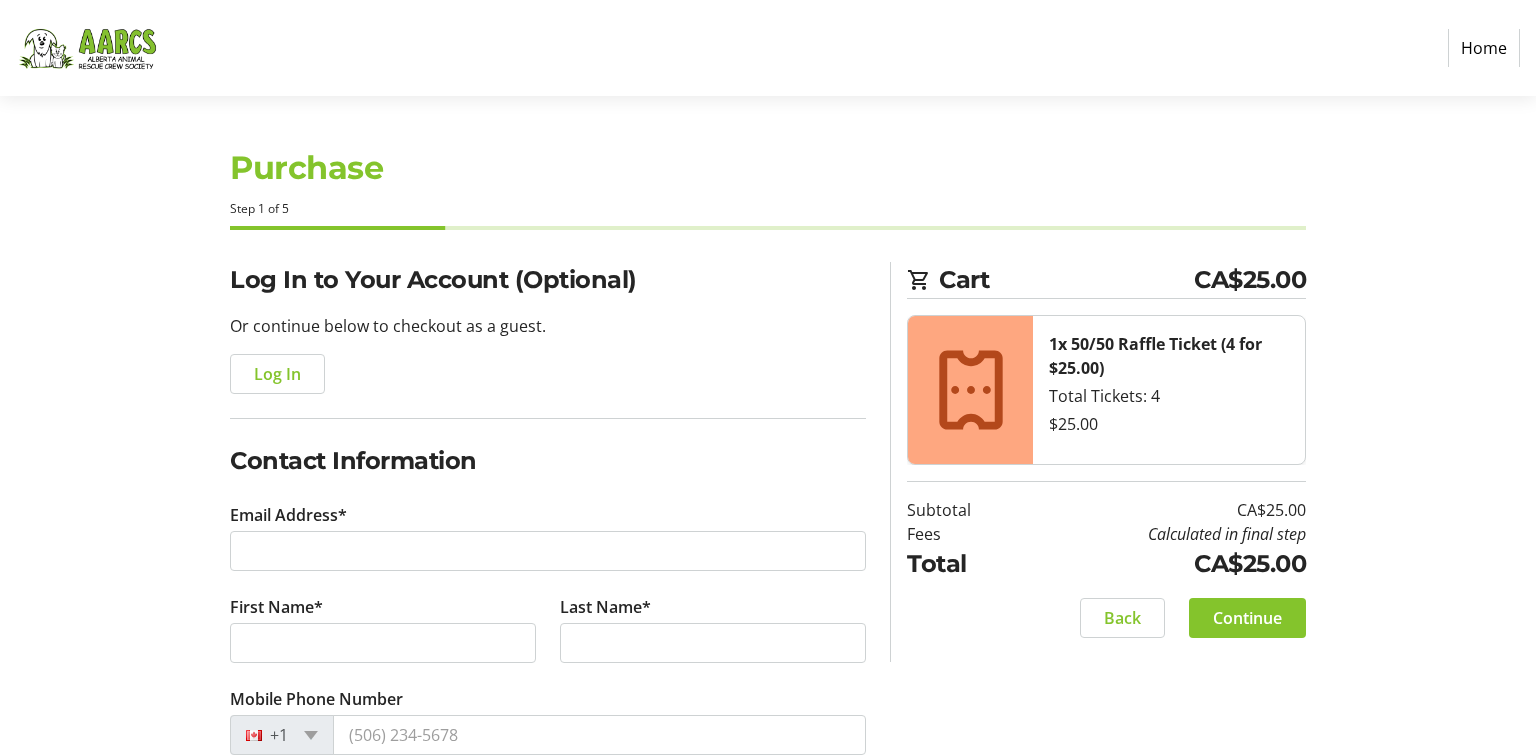 type on "[USERNAME]@[DOMAIN]" 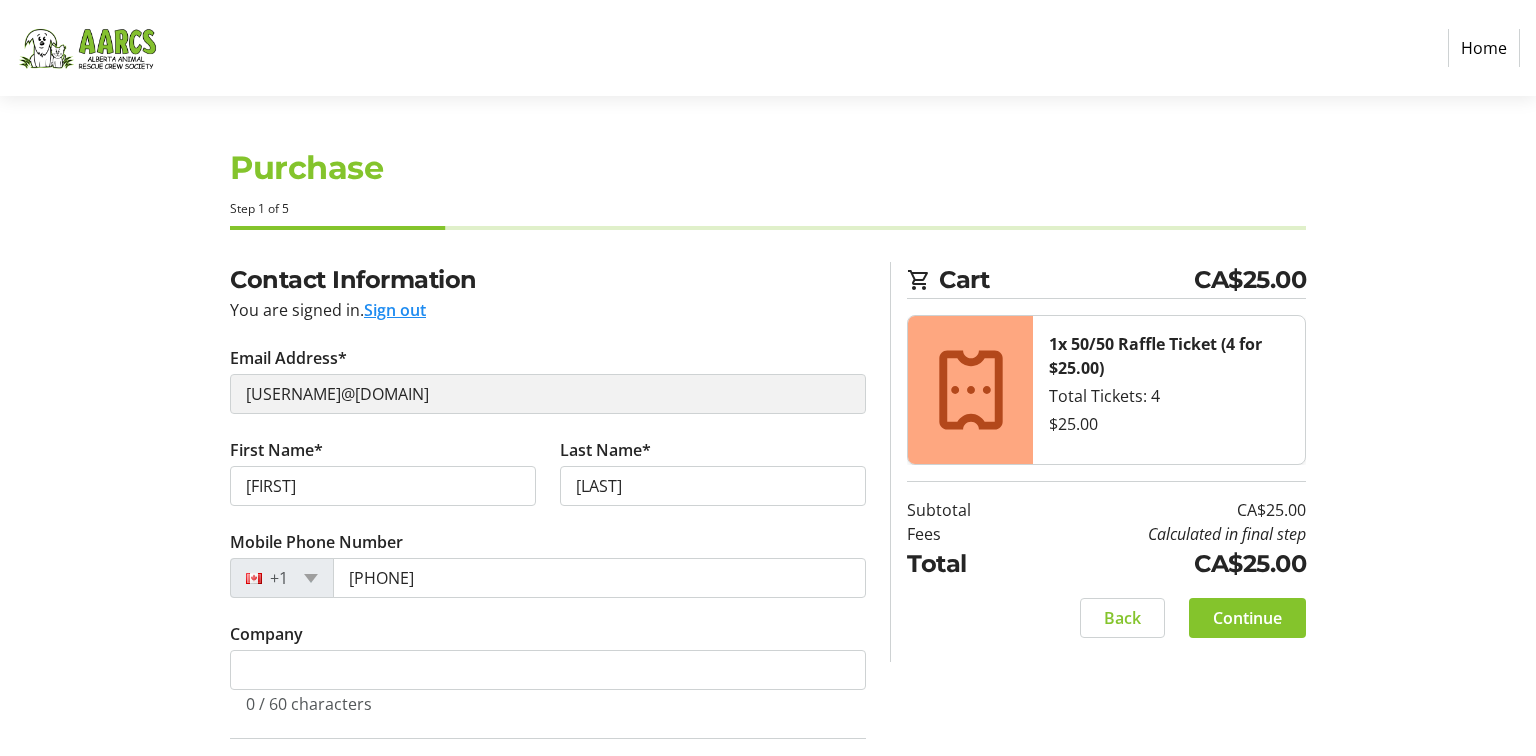 select on "CA" 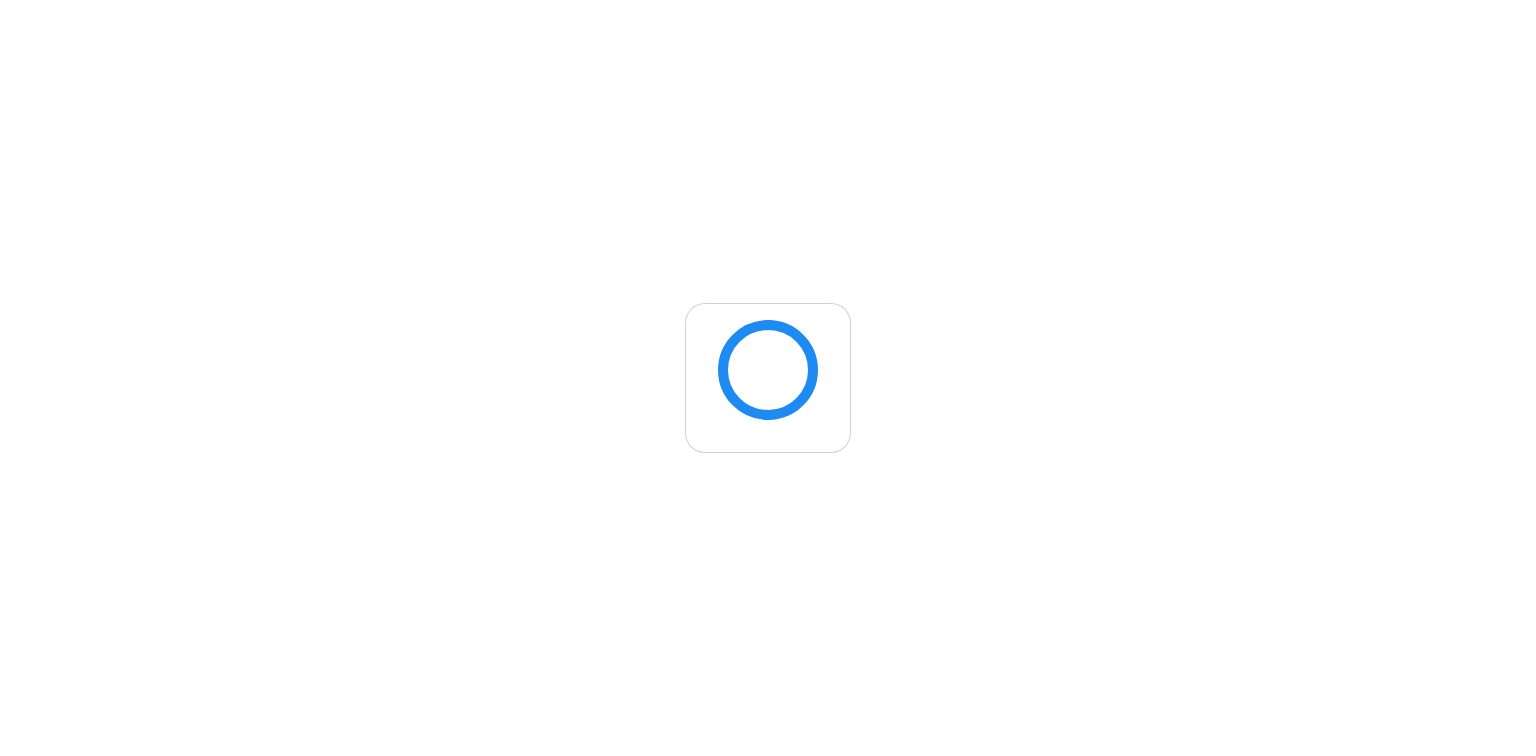 scroll, scrollTop: 0, scrollLeft: 0, axis: both 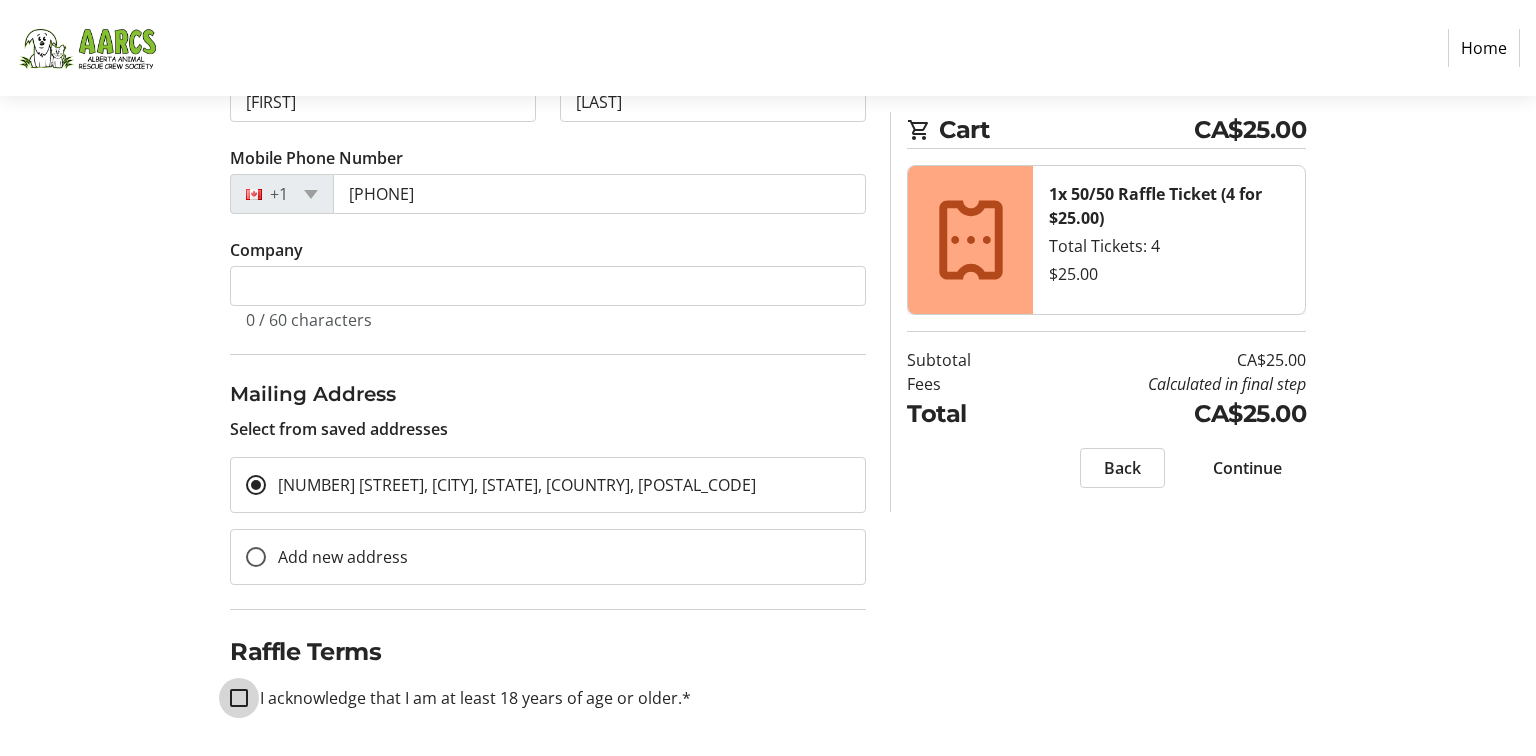 click on "I acknowledge that I am at least 18 years of age or older.*" at bounding box center [239, 698] 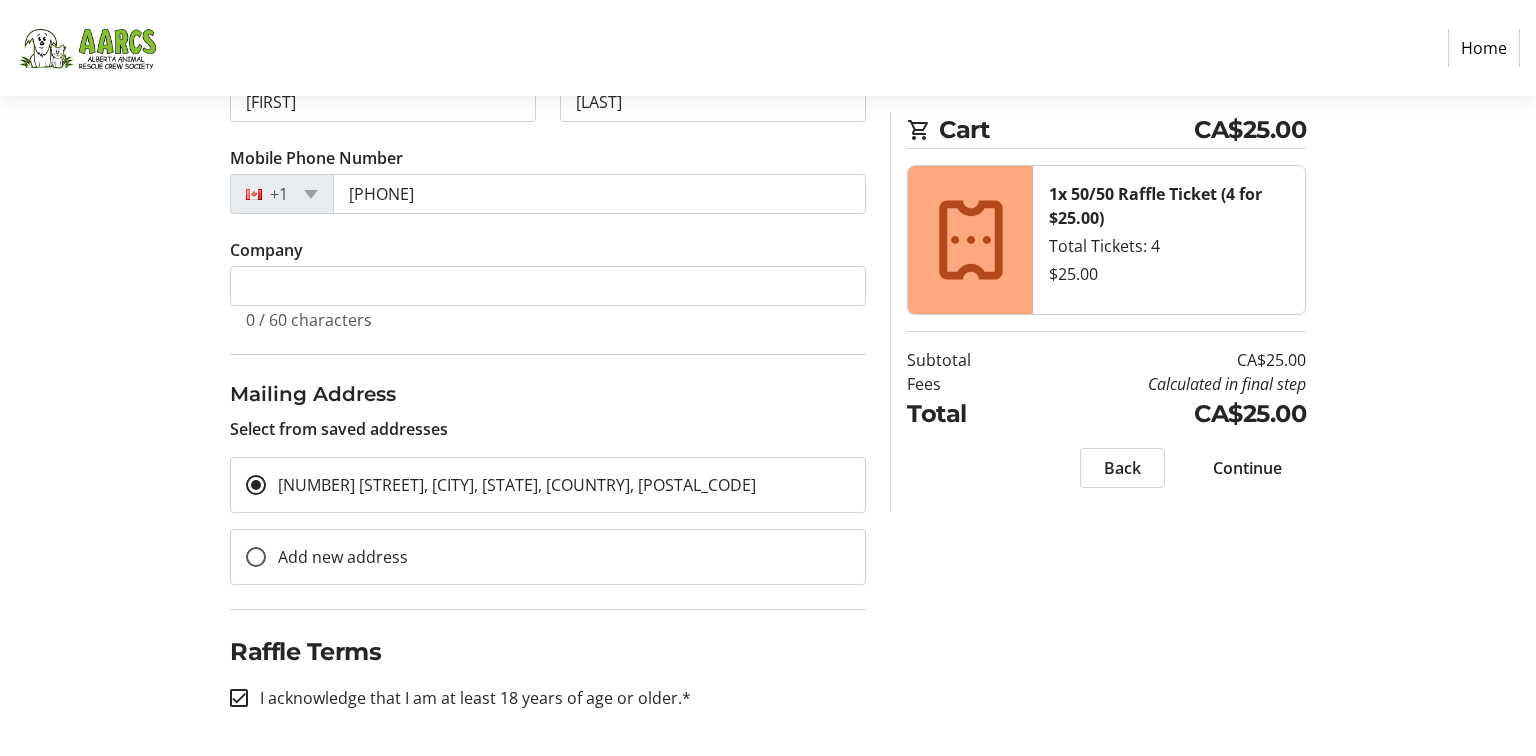 checkbox on "true" 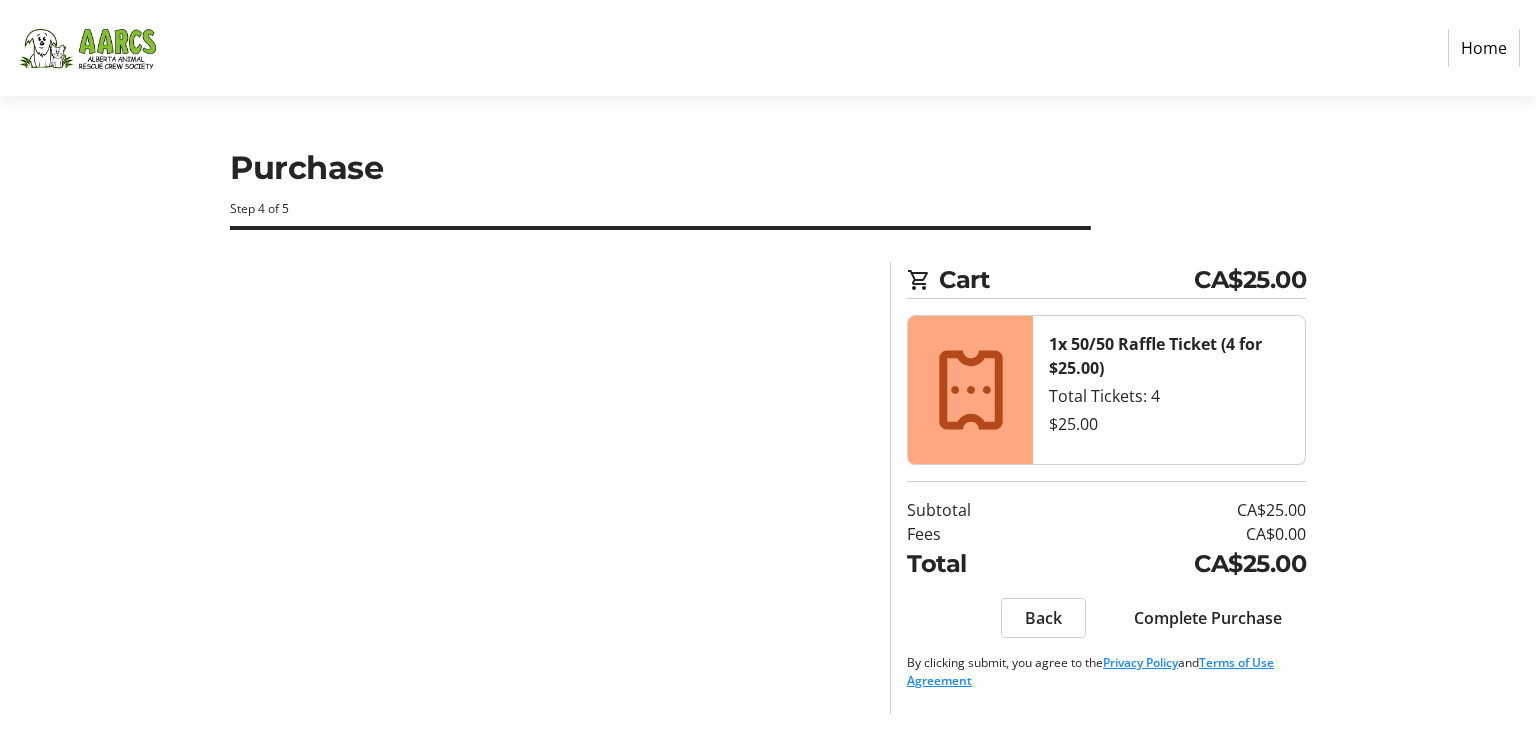 scroll, scrollTop: 0, scrollLeft: 0, axis: both 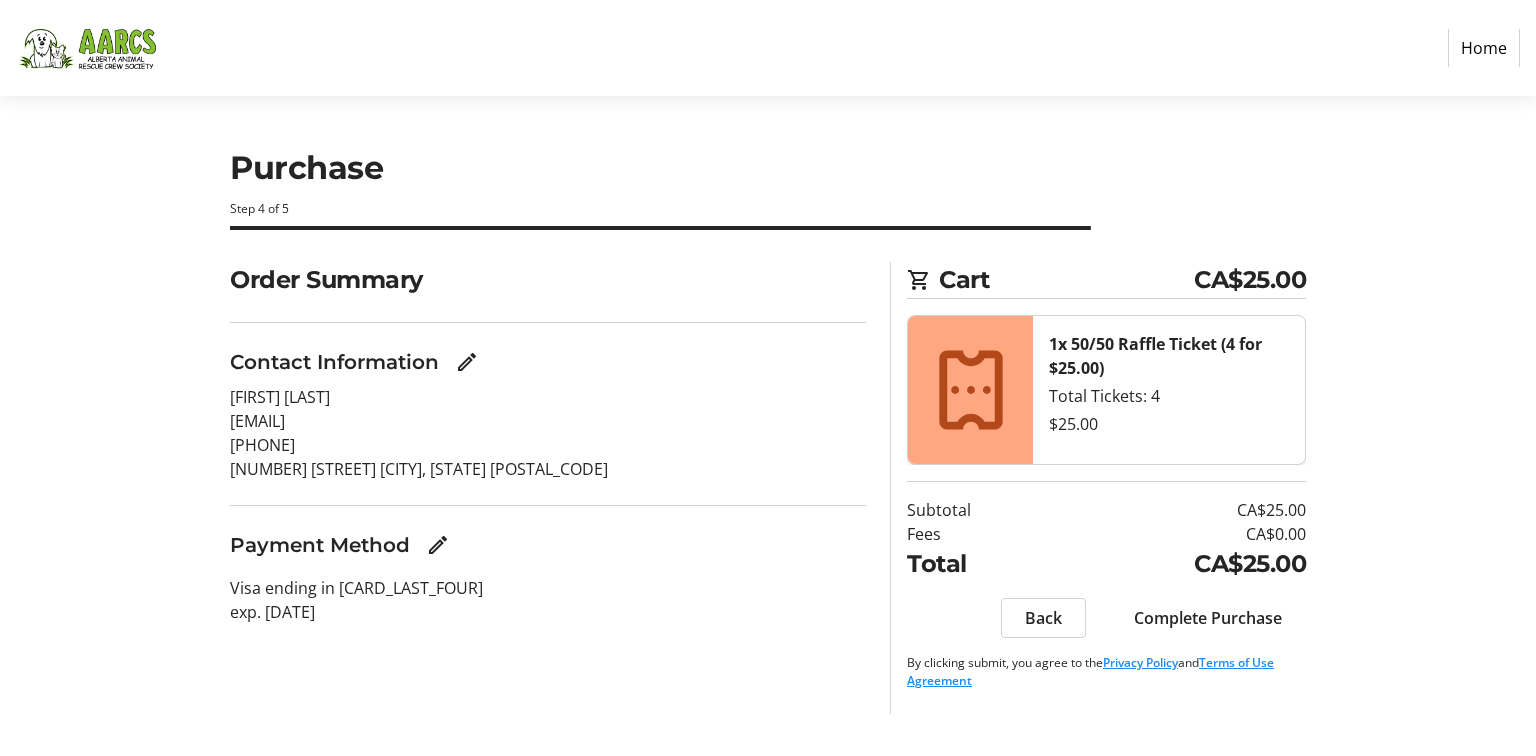 click on "Complete Purchase" 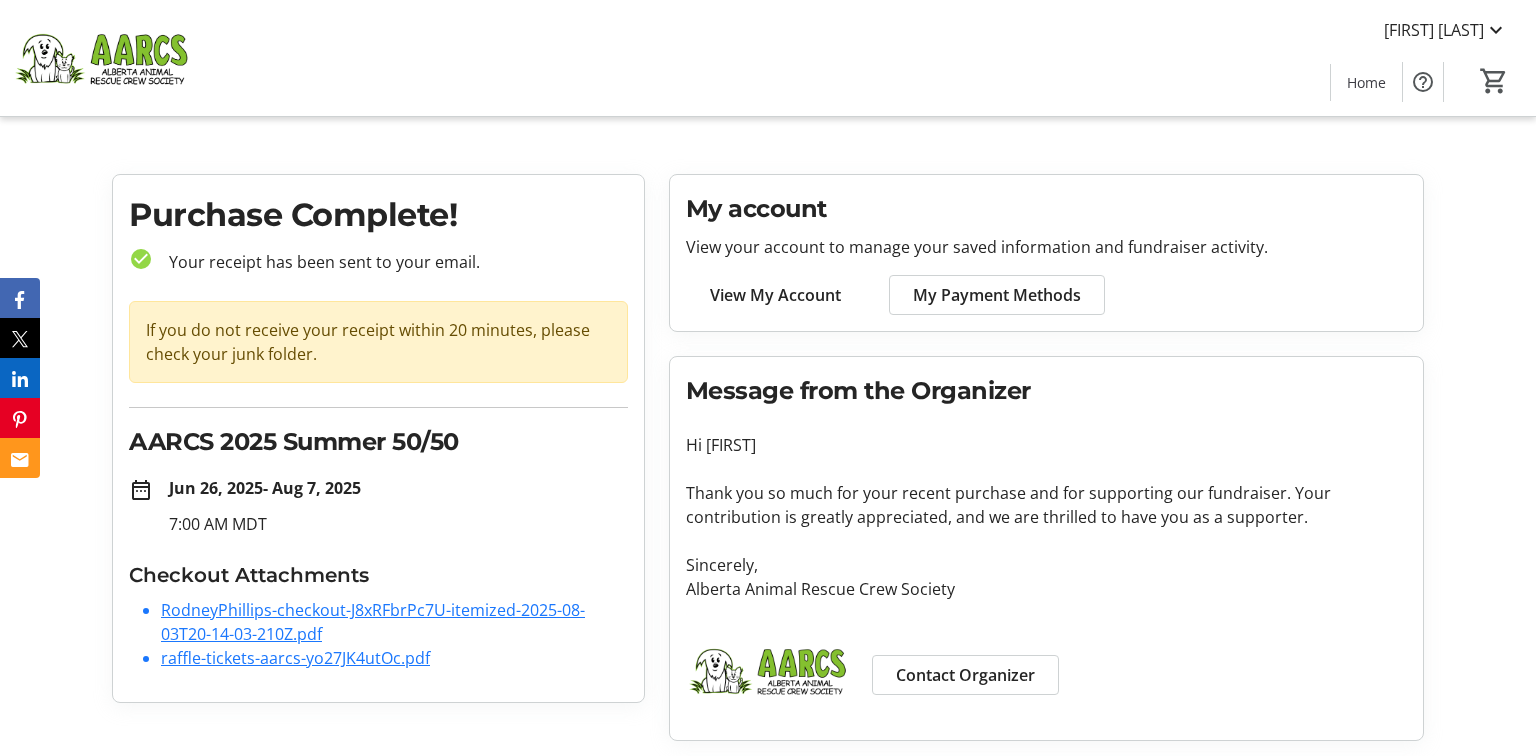 scroll, scrollTop: 8, scrollLeft: 0, axis: vertical 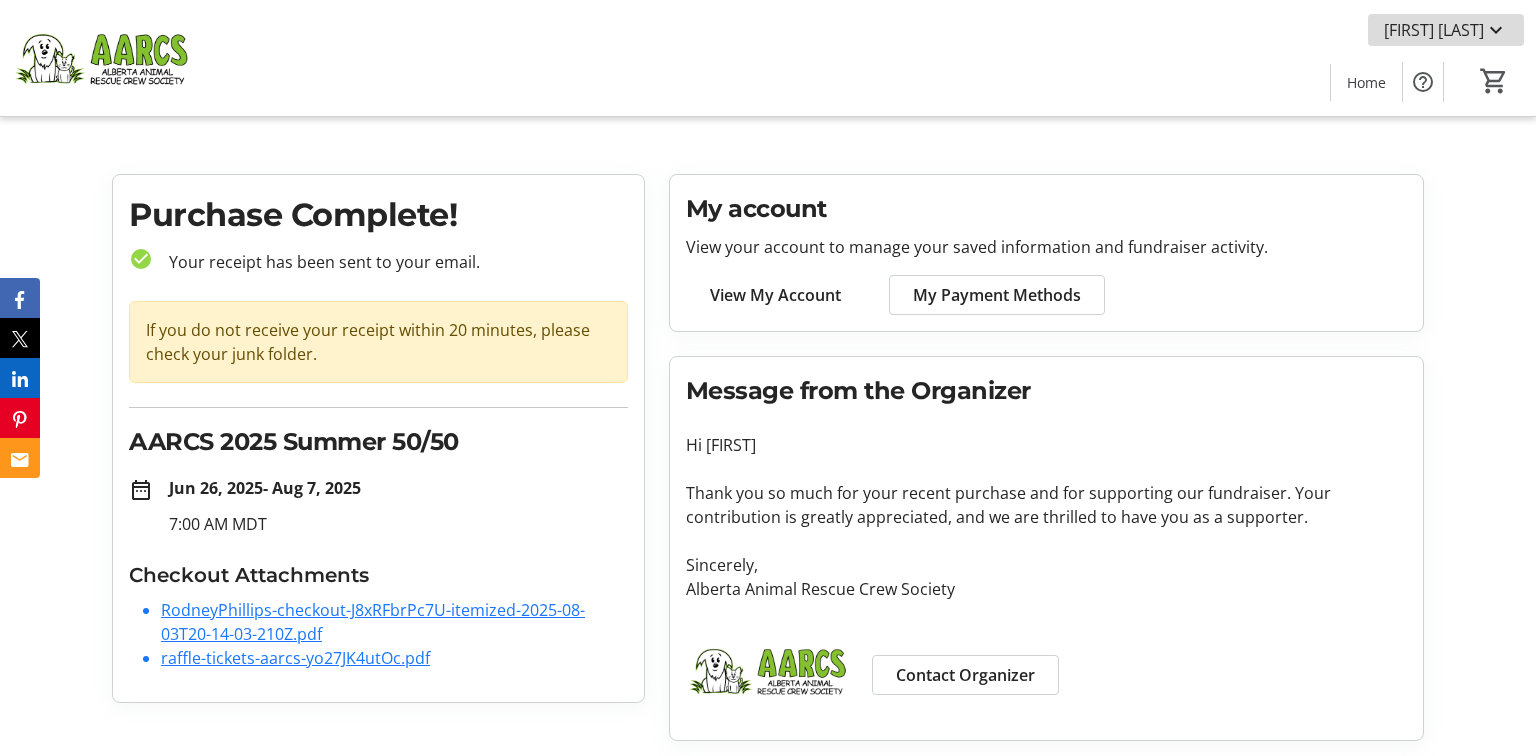 click 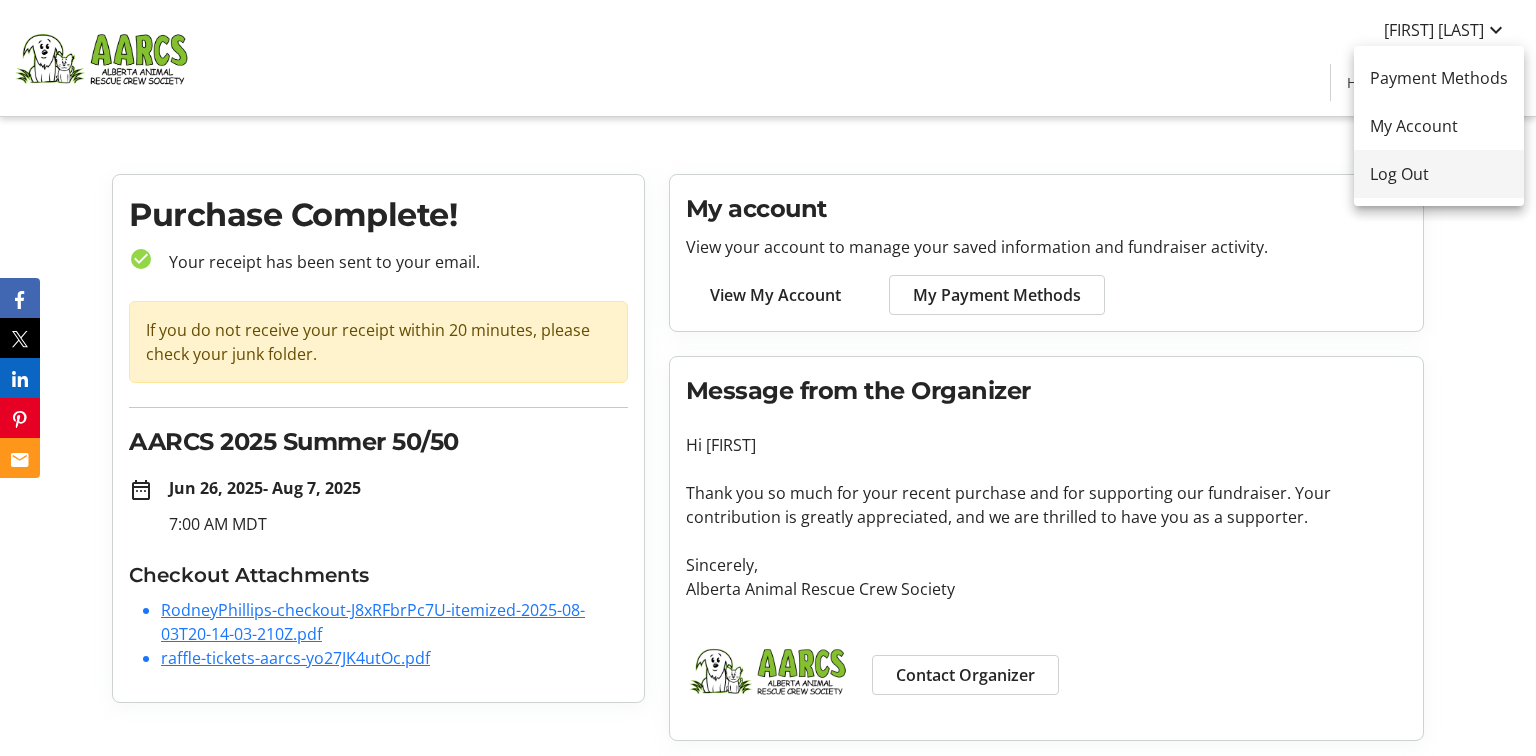 click on "Log Out" at bounding box center (1439, 174) 